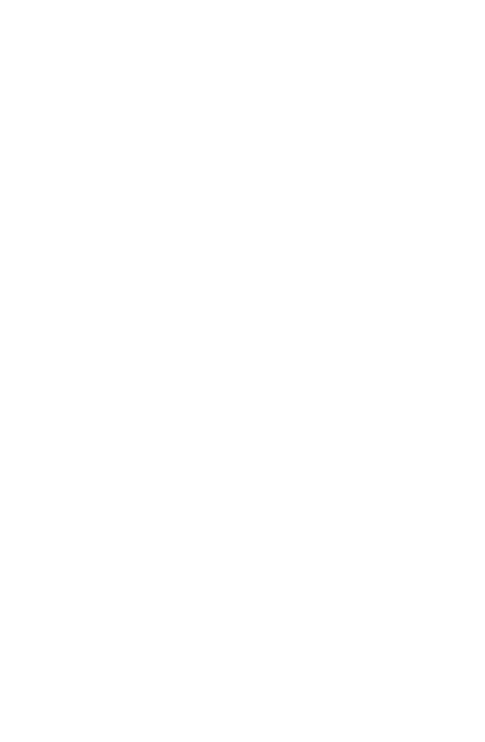 scroll, scrollTop: 0, scrollLeft: 0, axis: both 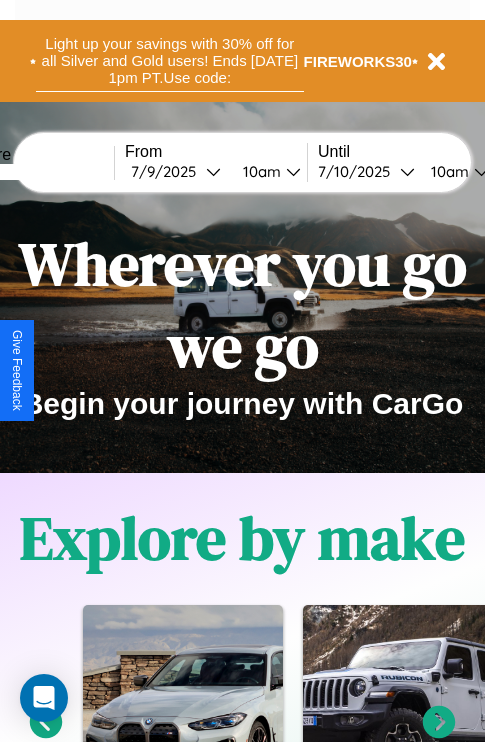 click on "Light up your savings with 30% off for all Silver and Gold users! Ends [DATE] 1pm PT.  Use code:" at bounding box center (170, 61) 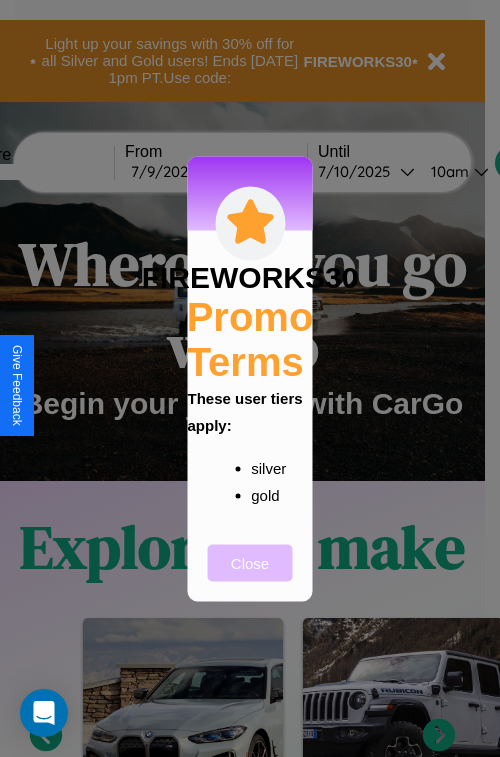 click on "Close" at bounding box center (250, 562) 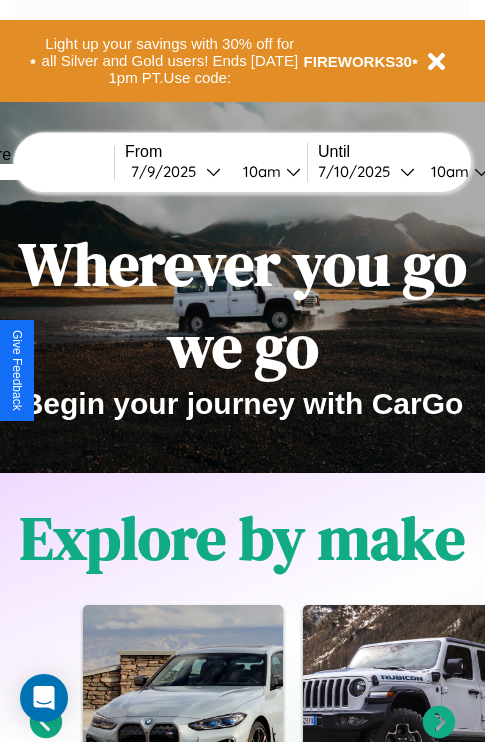 click at bounding box center (39, 172) 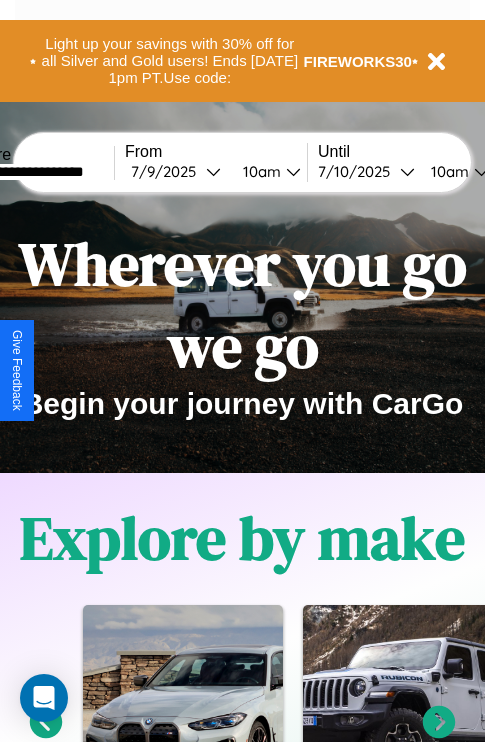 type on "**********" 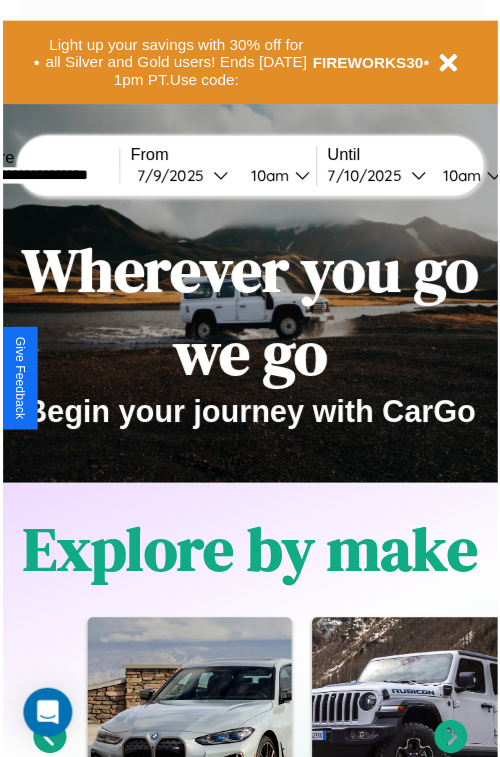 select on "*" 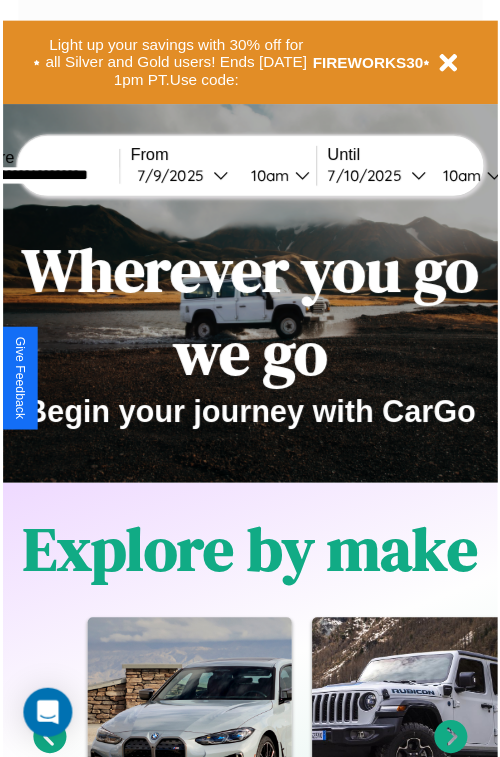 select on "****" 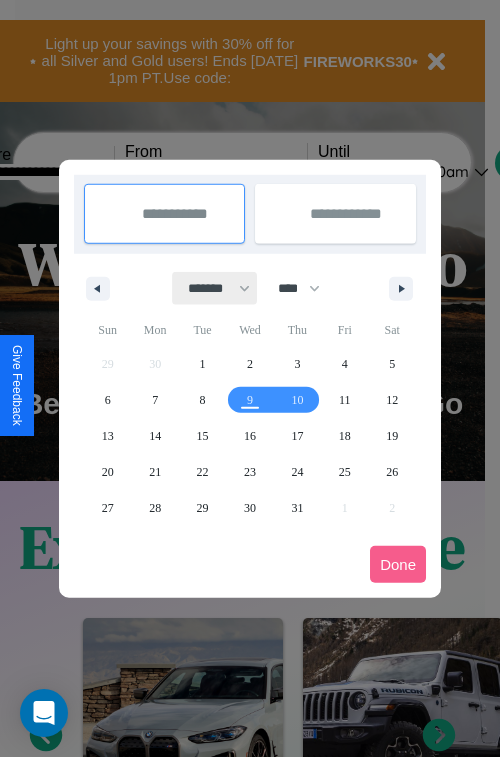 click on "******* ******** ***** ***** *** **** **** ****** ********* ******* ******** ********" at bounding box center [215, 288] 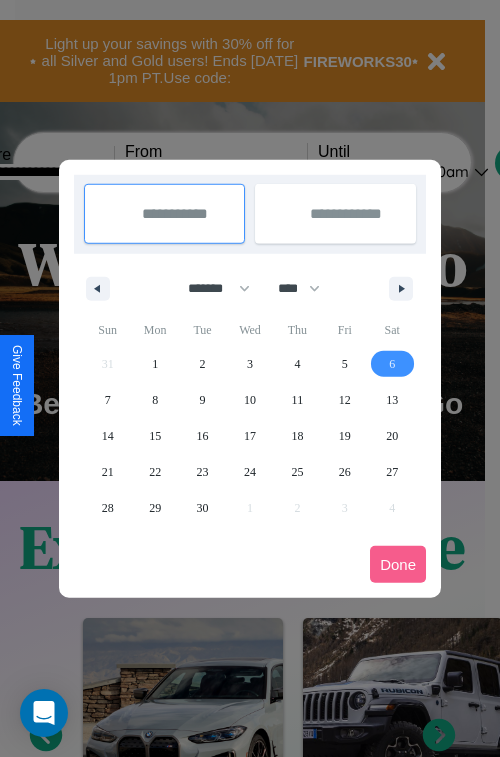 click on "6" at bounding box center [392, 364] 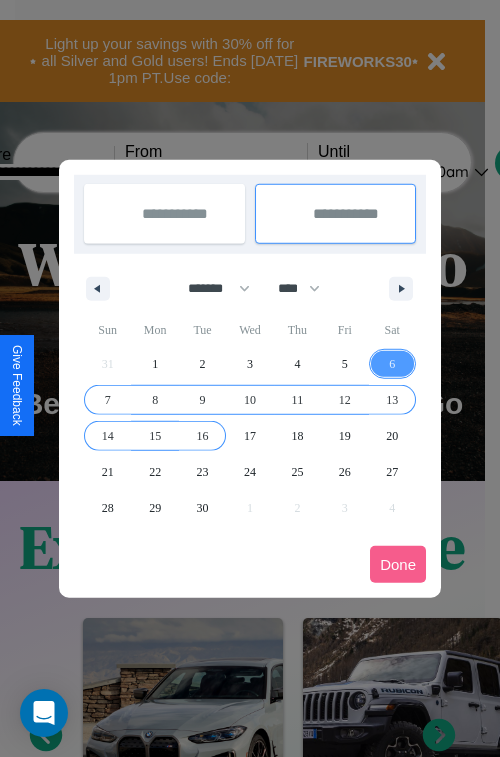click on "16" at bounding box center (203, 436) 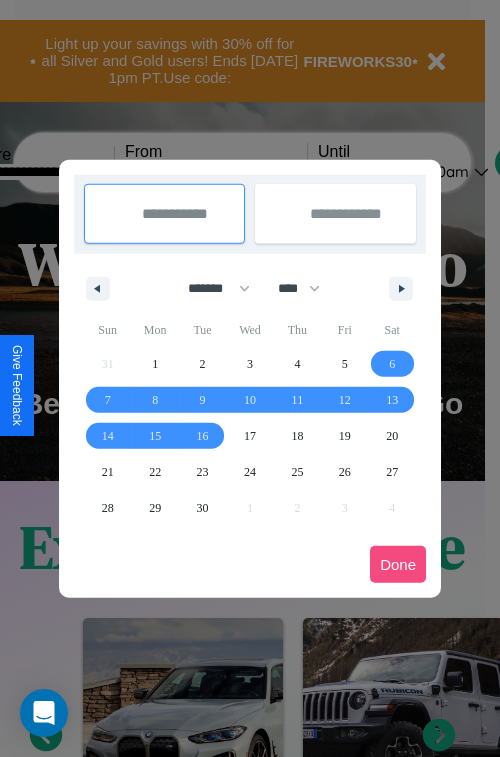 click on "Done" at bounding box center [398, 564] 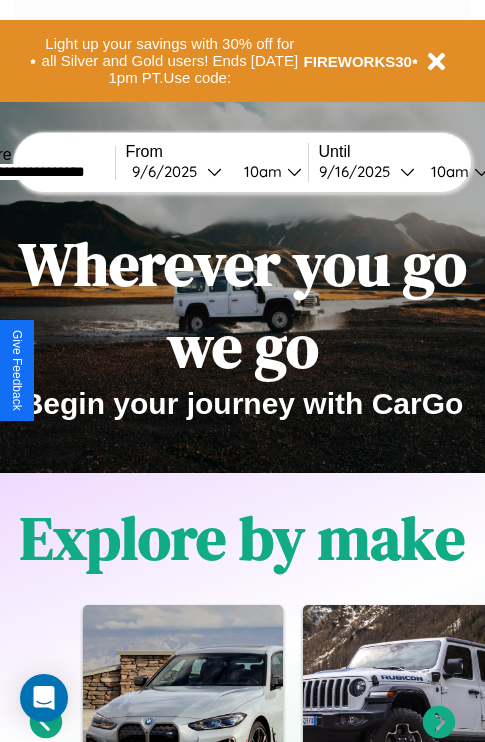 scroll, scrollTop: 0, scrollLeft: 71, axis: horizontal 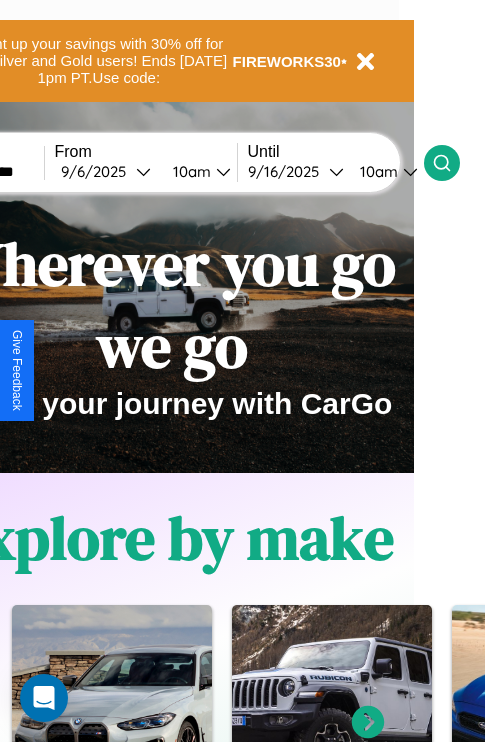 click 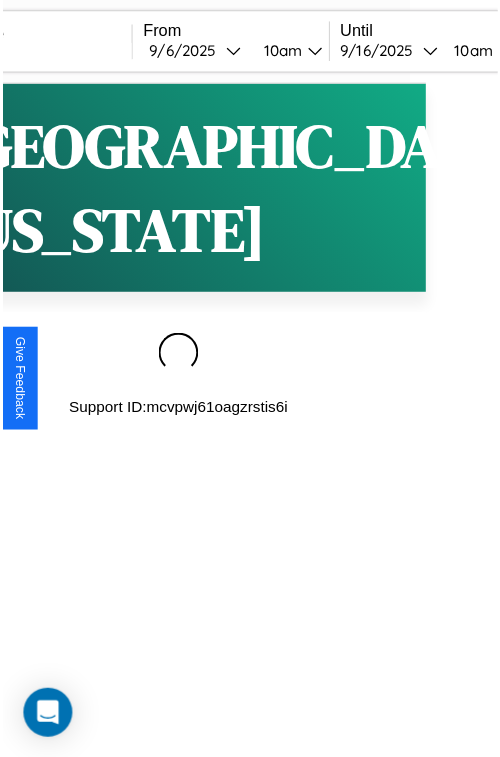 scroll, scrollTop: 0, scrollLeft: 0, axis: both 